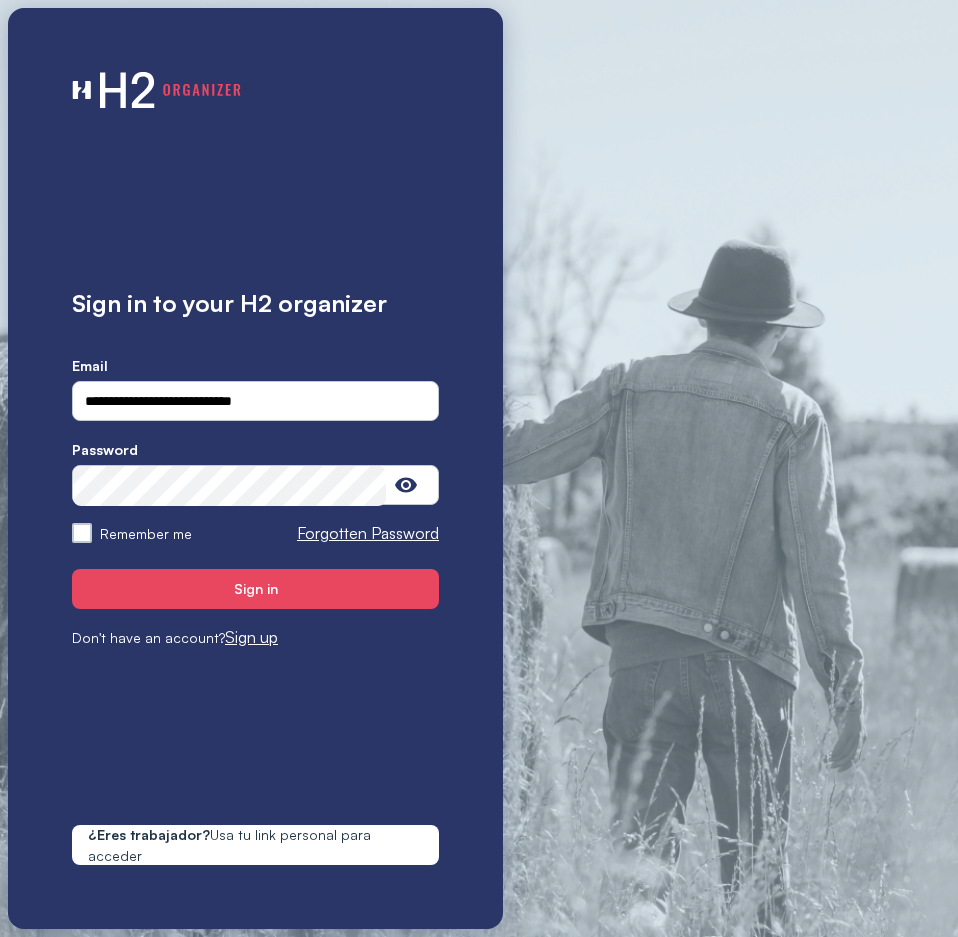 scroll, scrollTop: 0, scrollLeft: 0, axis: both 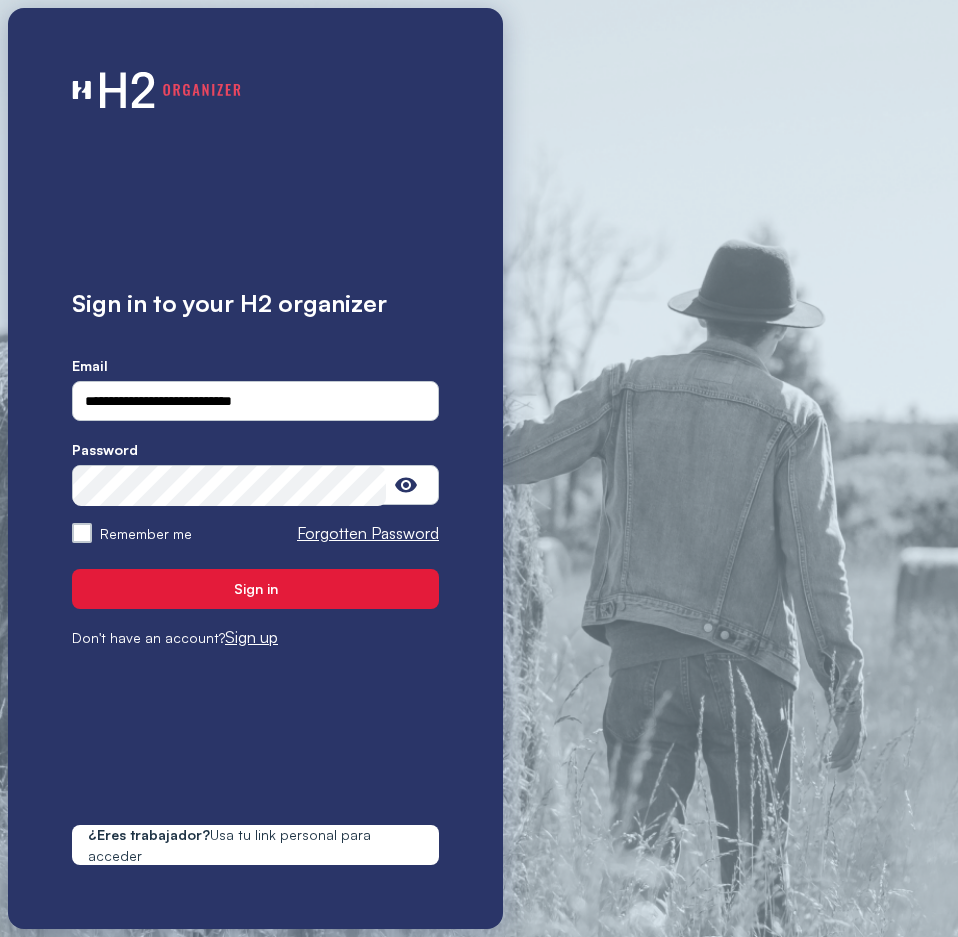 click on "Sign in" at bounding box center (255, 589) 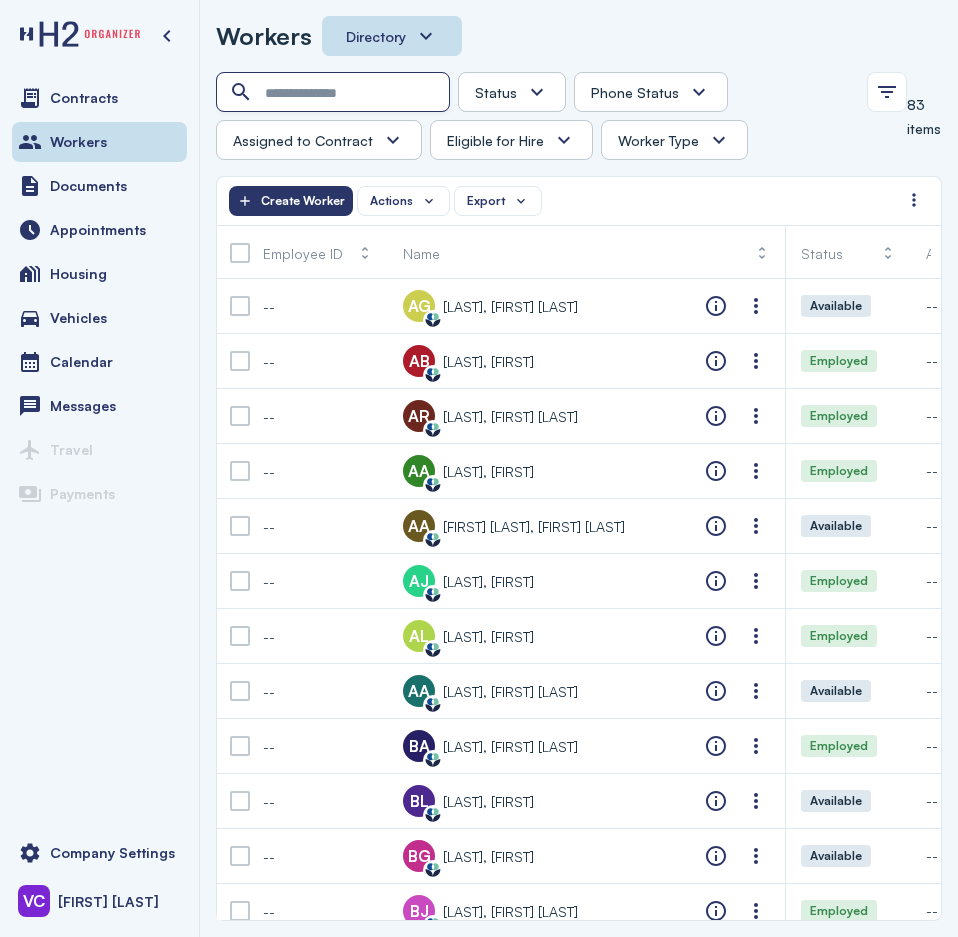 click at bounding box center [335, 93] 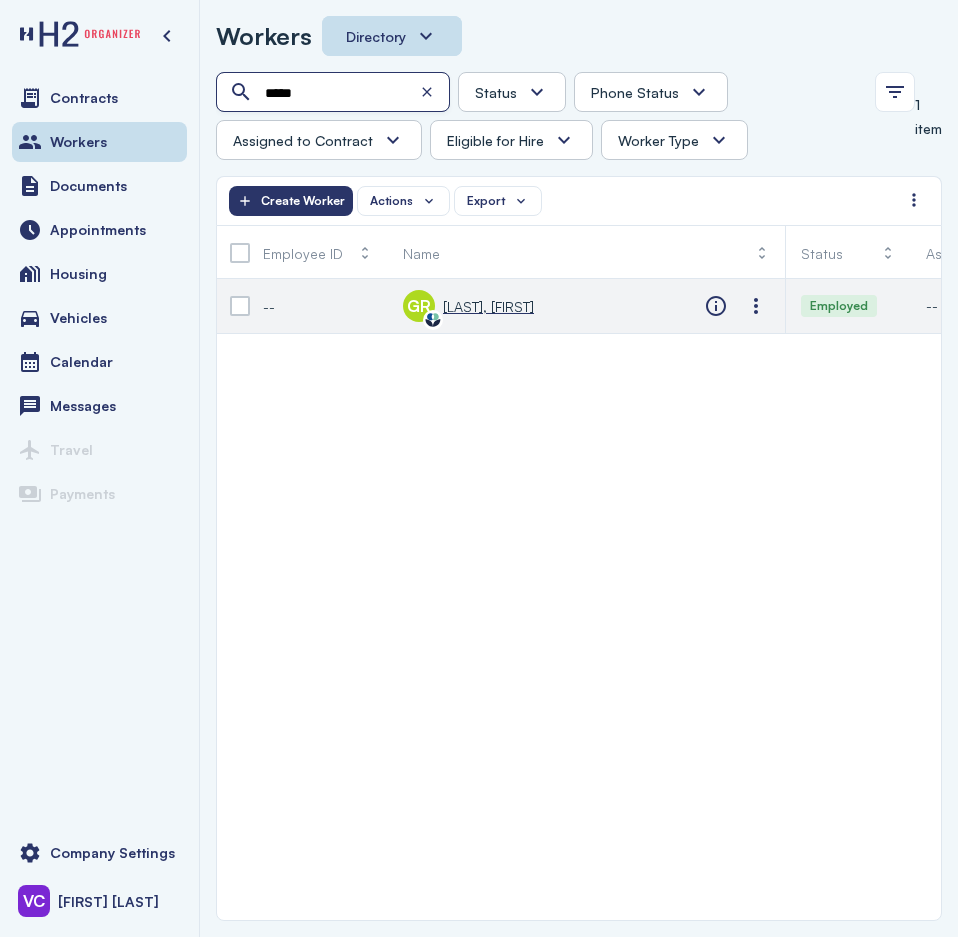 type on "*****" 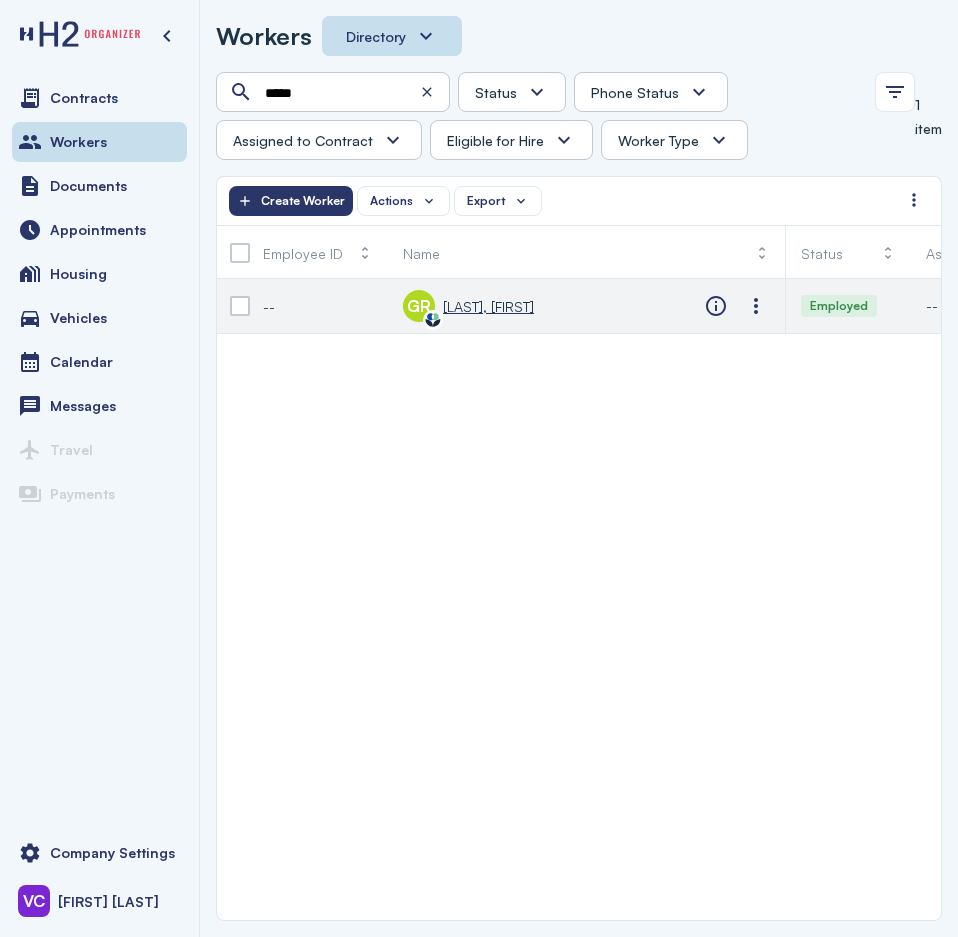 click on "[LAST], [FIRST]" at bounding box center [488, 306] 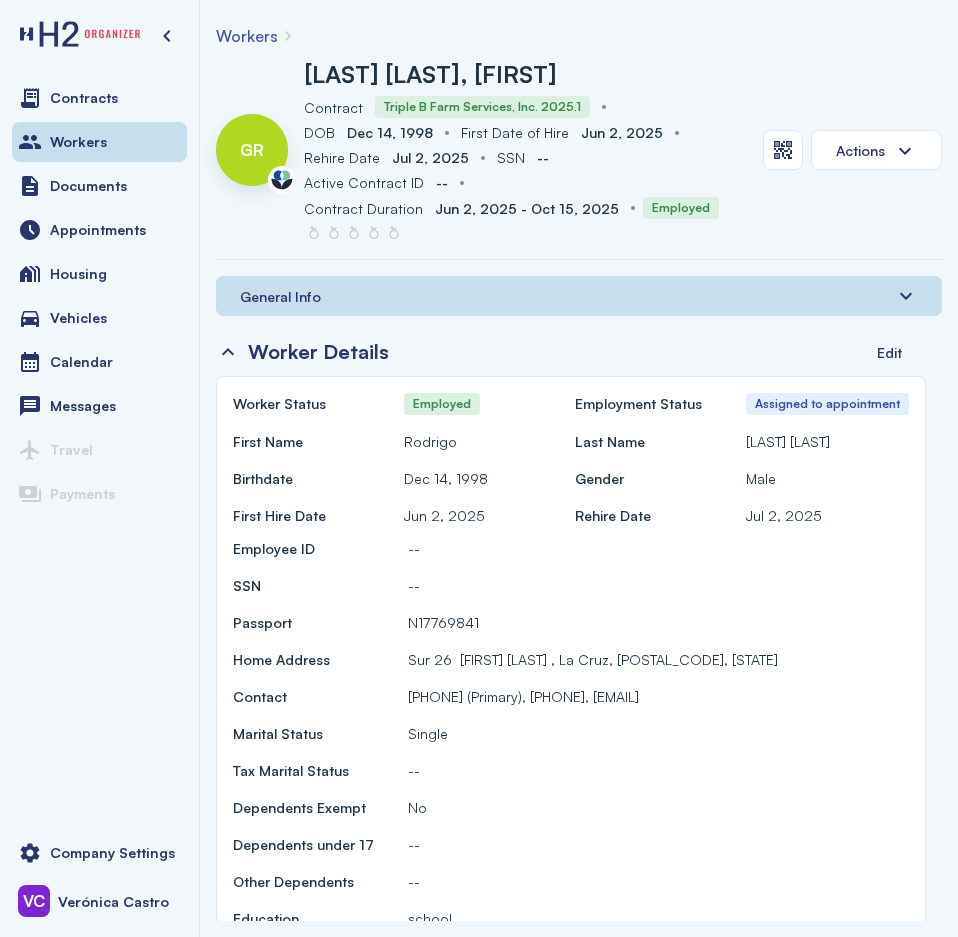 scroll, scrollTop: 0, scrollLeft: 0, axis: both 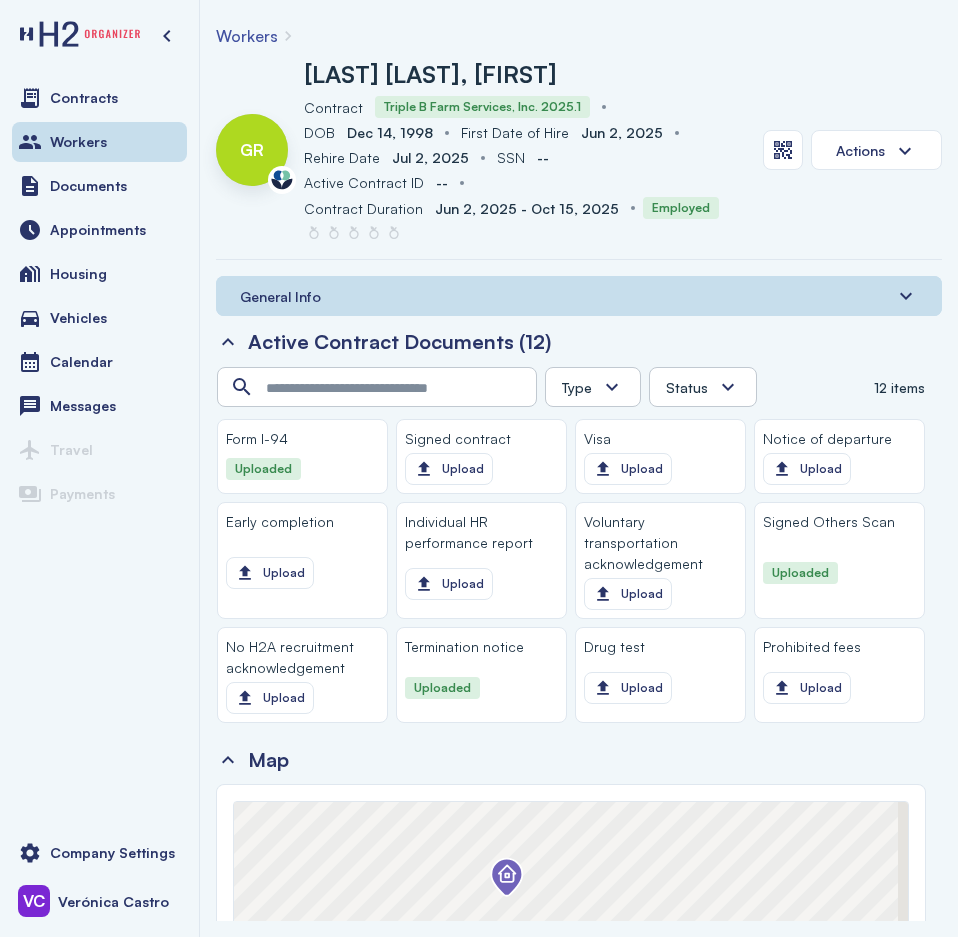 click 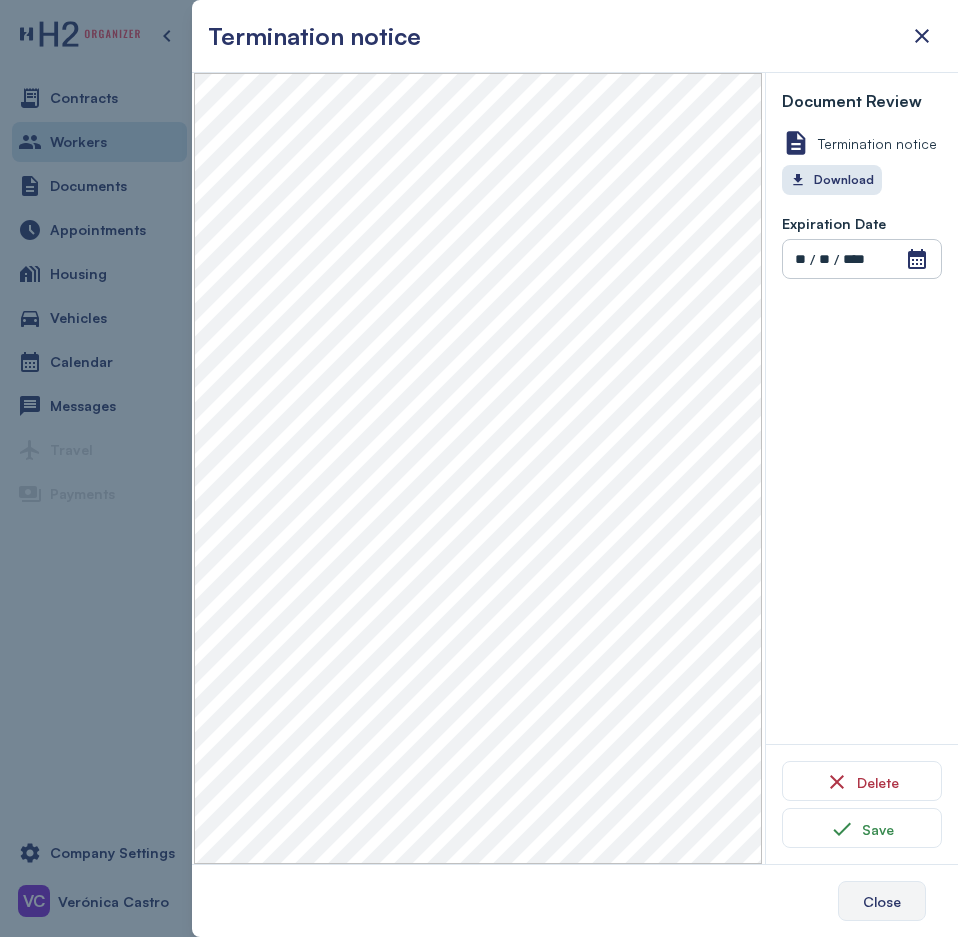click on "Close" at bounding box center [882, 901] 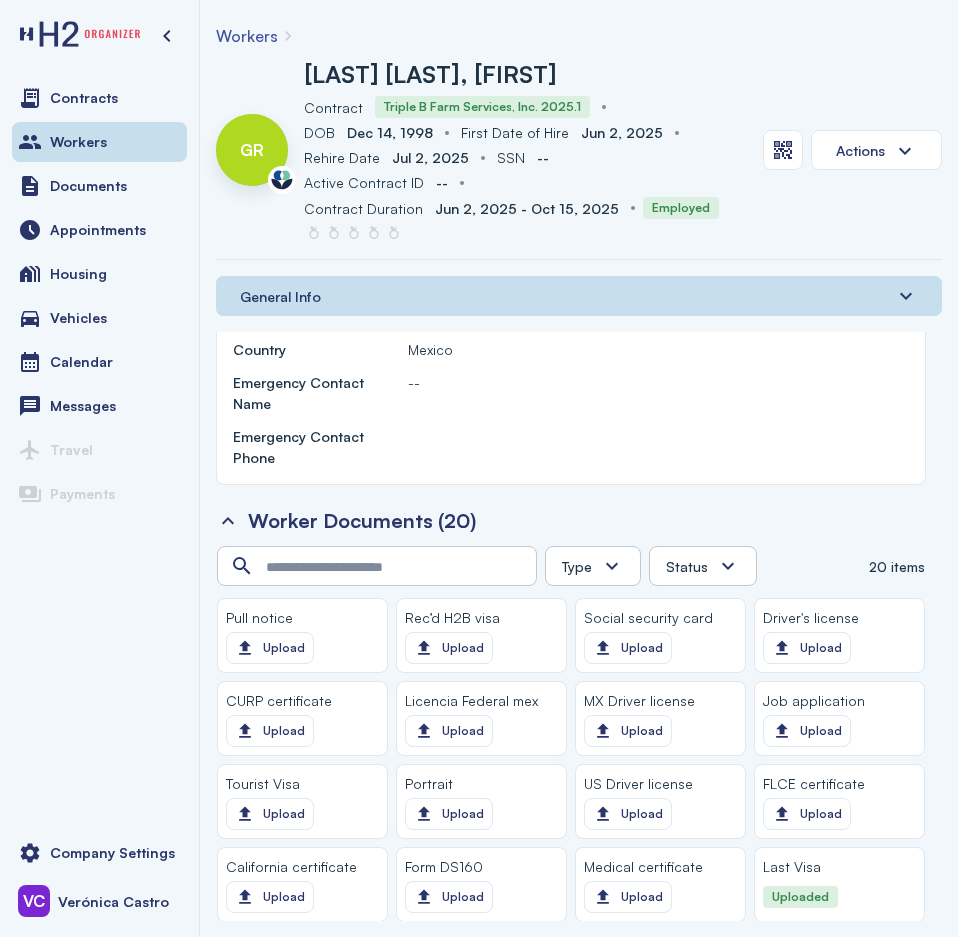 scroll, scrollTop: 1300, scrollLeft: 0, axis: vertical 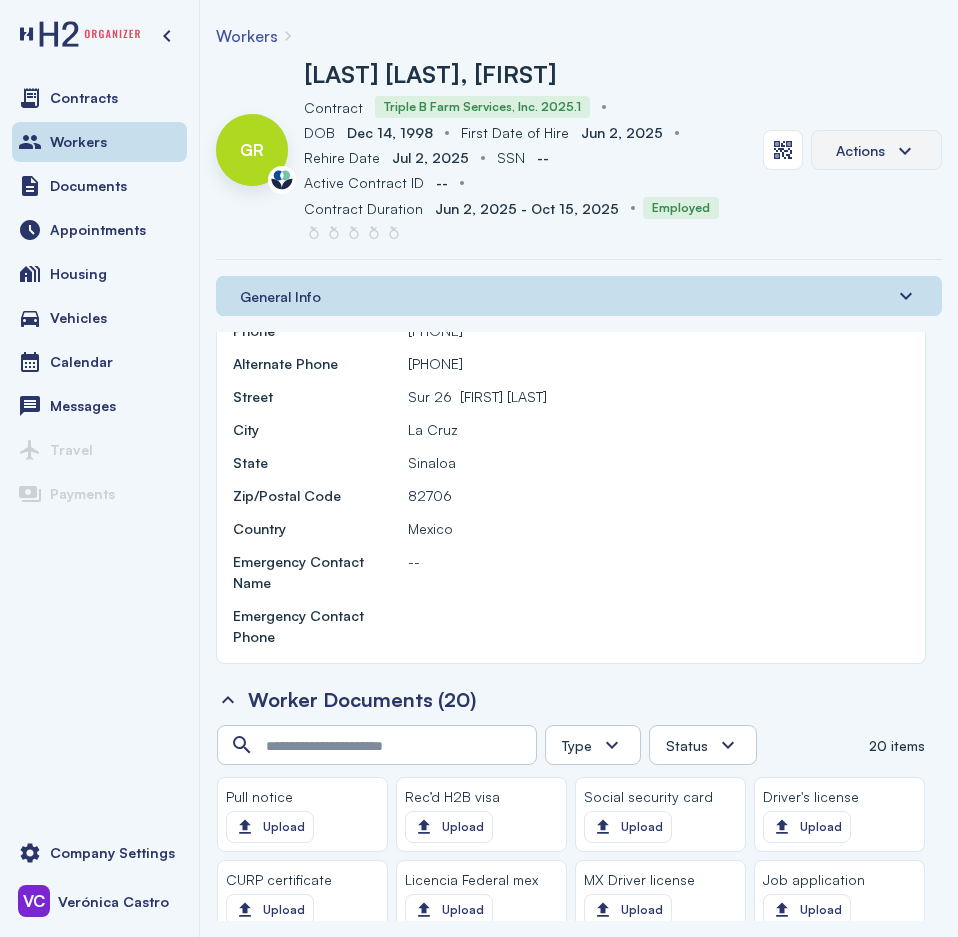 click on "Actions" at bounding box center [876, 150] 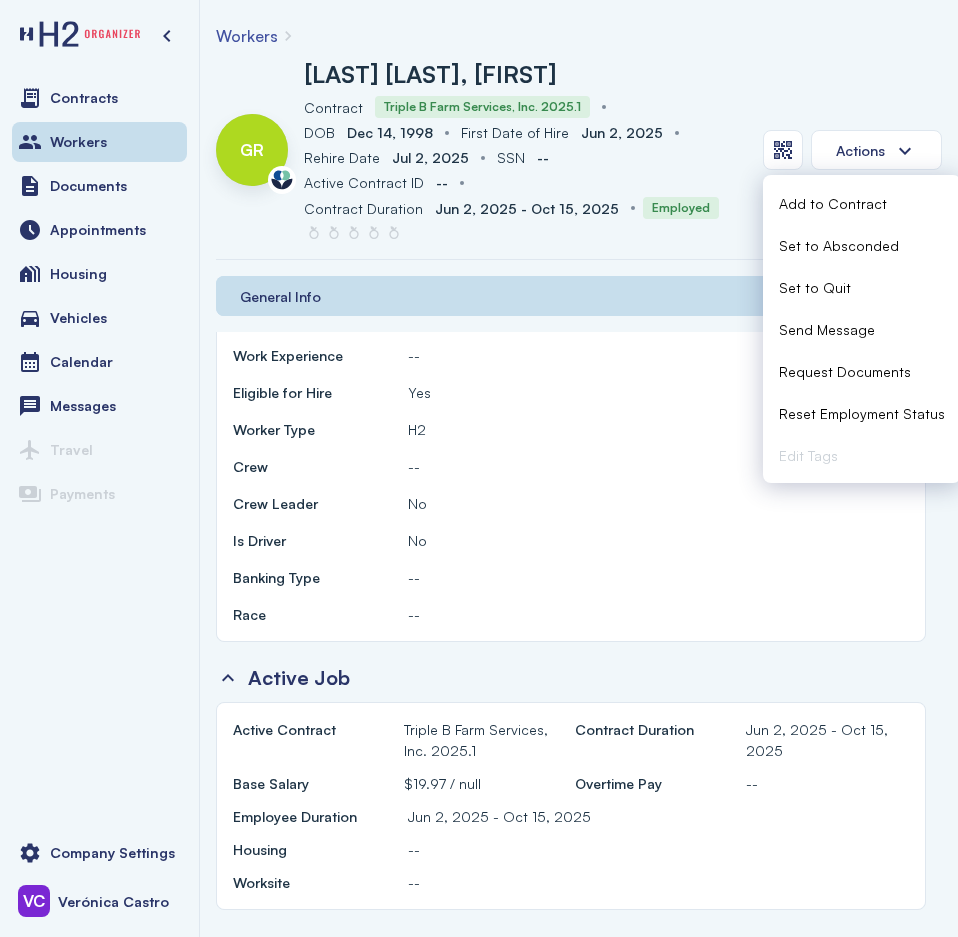 scroll, scrollTop: 200, scrollLeft: 0, axis: vertical 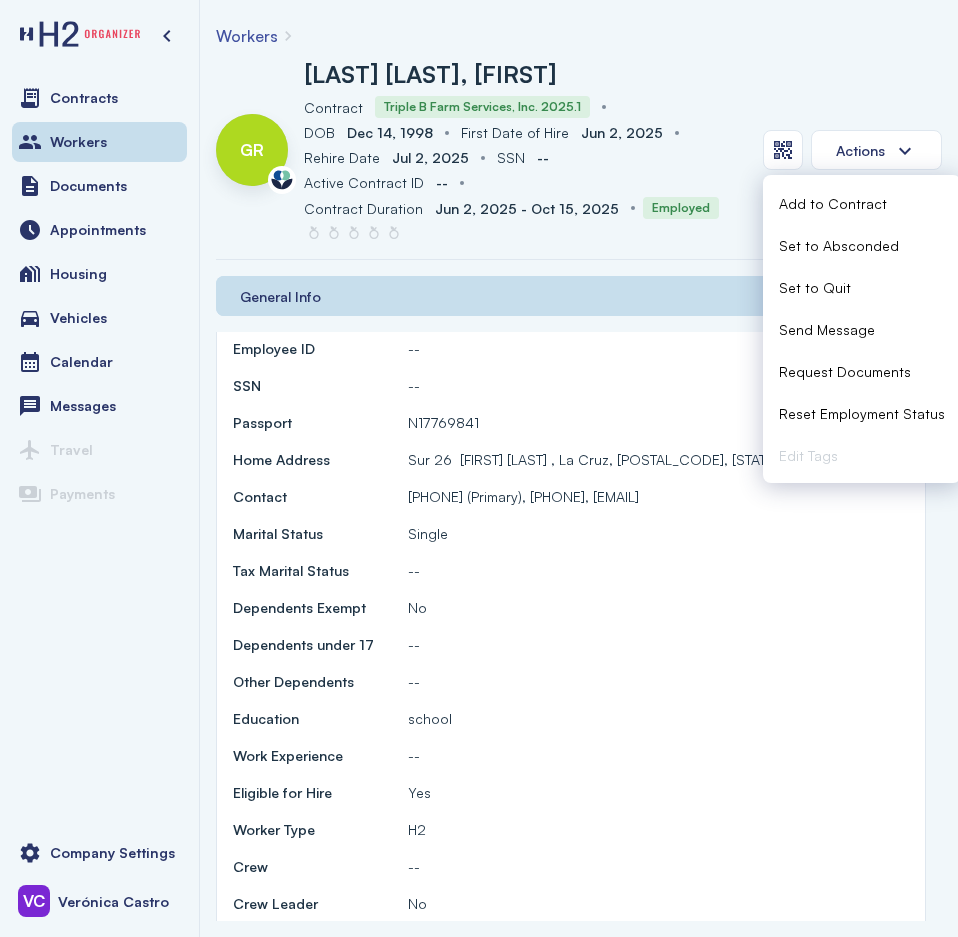 click on "Employee ID   --   SSN   SSN   --   Passport   N17769841   Home Address   Sur 26  [FIRST] [LAST] , La Cruz, [POSTAL_CODE], [STATE]   Contact   [PHONE] (Primary), [PHONE], [EMAIL]   Marital Status   Single   Tax Marital Status   --   Dependents Exempt   No   Dependents under 17   --   Other Dependents   --   Education   school" at bounding box center (571, 533) 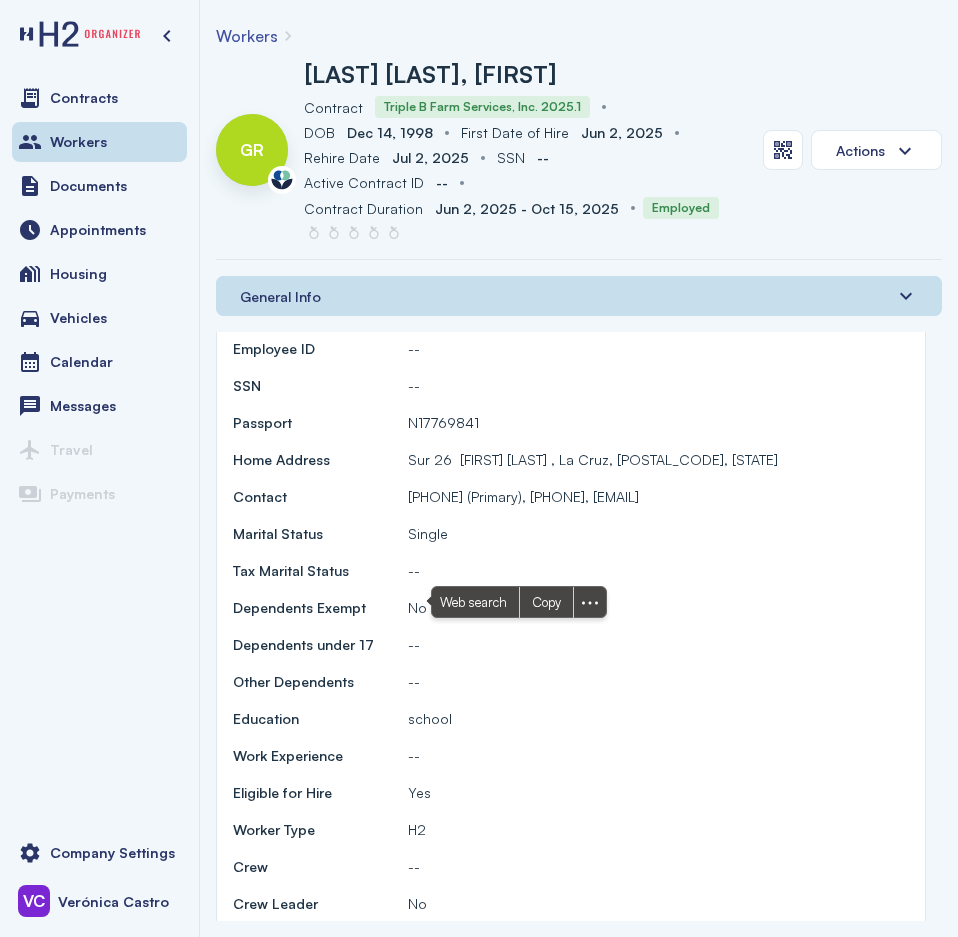 click on "Employee ID   --   SSN   SSN   --   Passport   N17769841   Home Address   Sur 26  [FIRST] [LAST] , La Cruz, [POSTAL_CODE], [STATE]   Contact   [PHONE] (Primary), [PHONE], [EMAIL]   Marital Status   Single   Tax Marital Status   --   Dependents Exempt   No   Dependents under 17   --   Other Dependents   --   Education   school" at bounding box center [571, 533] 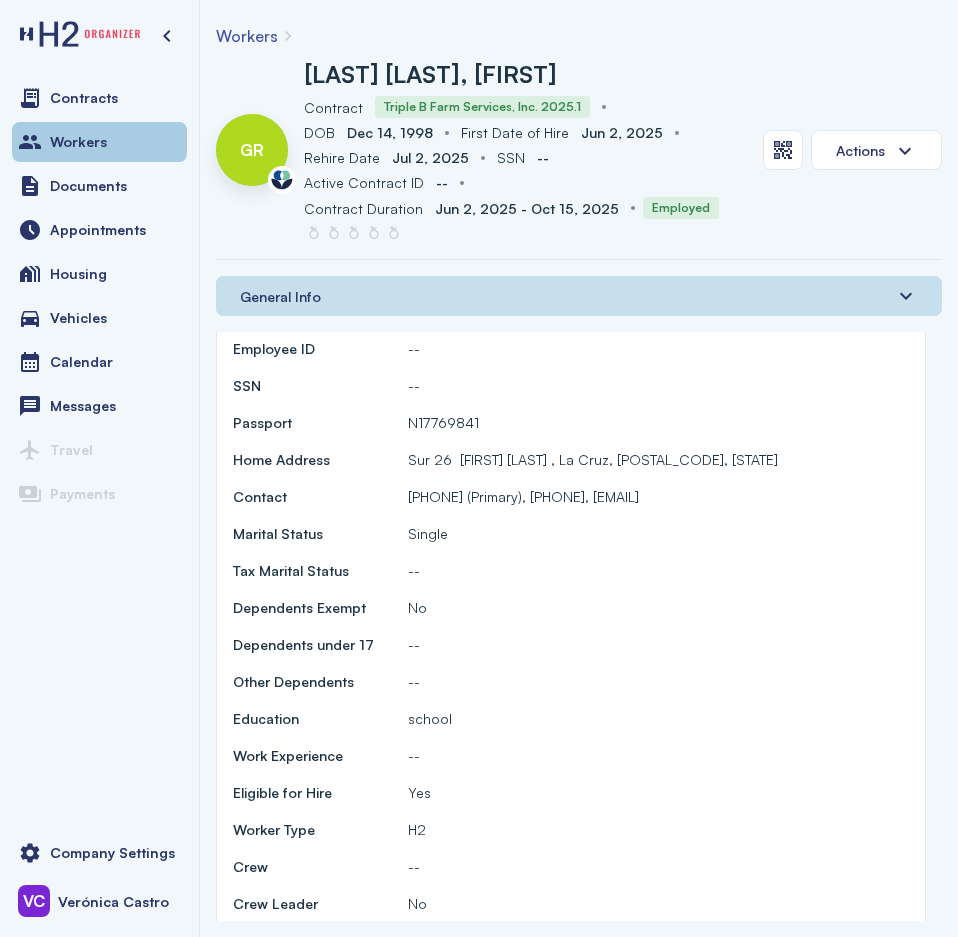 click on "Workers" at bounding box center [99, 142] 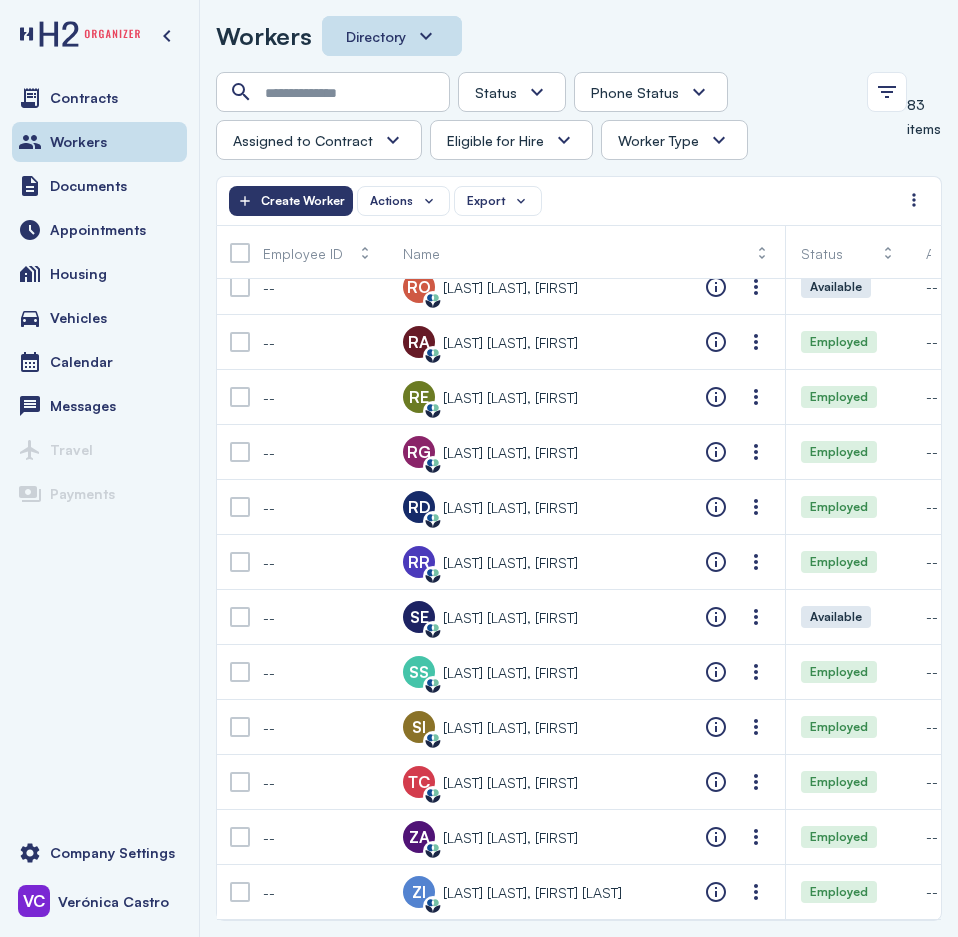 scroll, scrollTop: 3864, scrollLeft: 0, axis: vertical 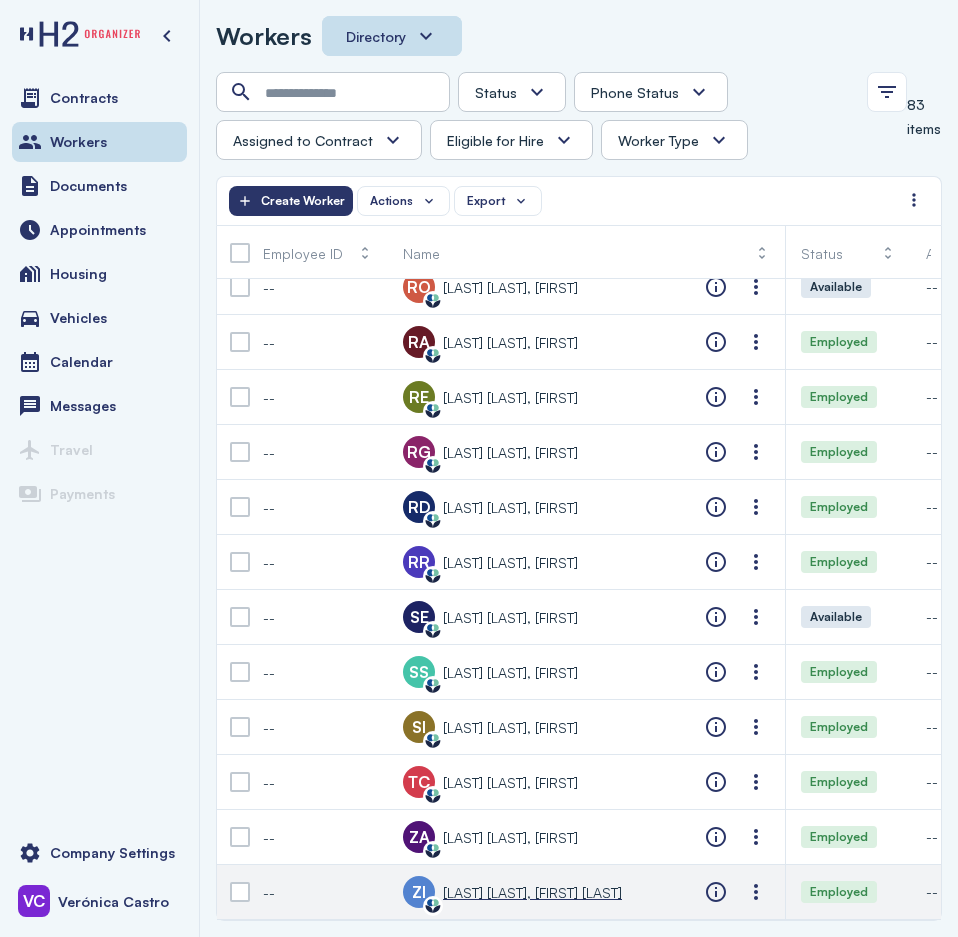 click on "[LAST] [LAST], [FIRST] [LAST]" at bounding box center (532, 892) 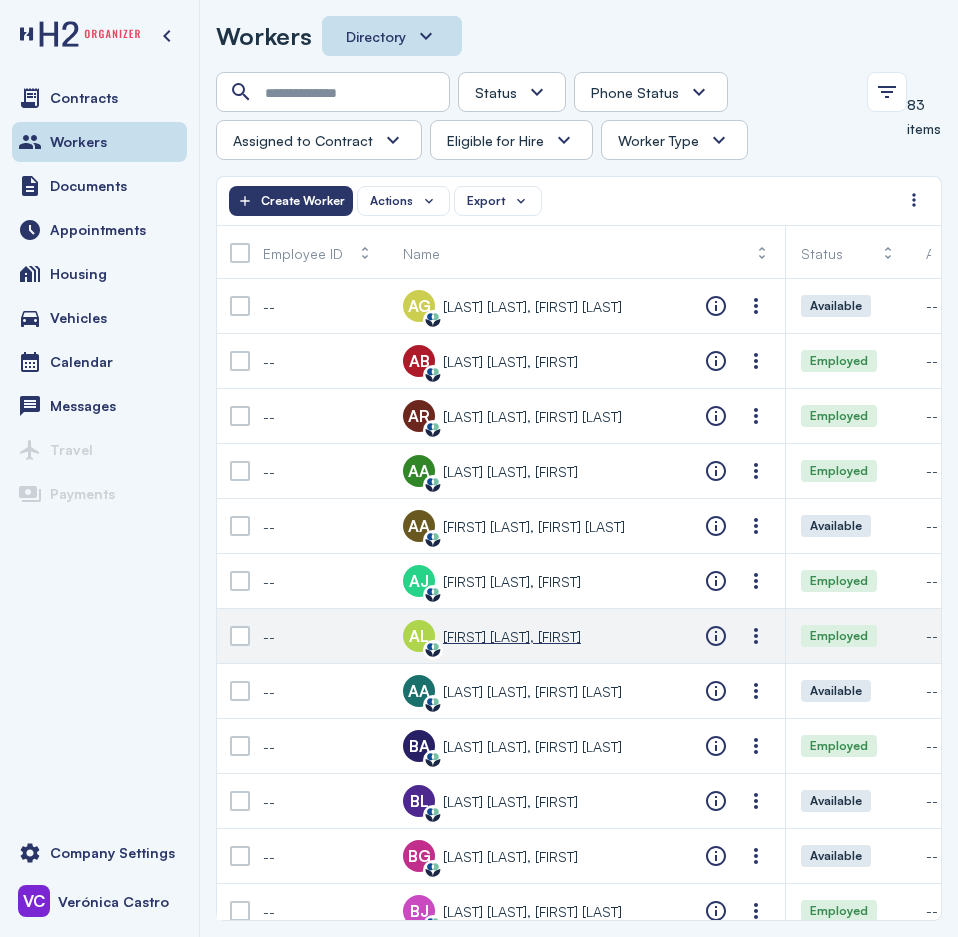 click on "[FIRST] [LAST], [FIRST]" at bounding box center (512, 636) 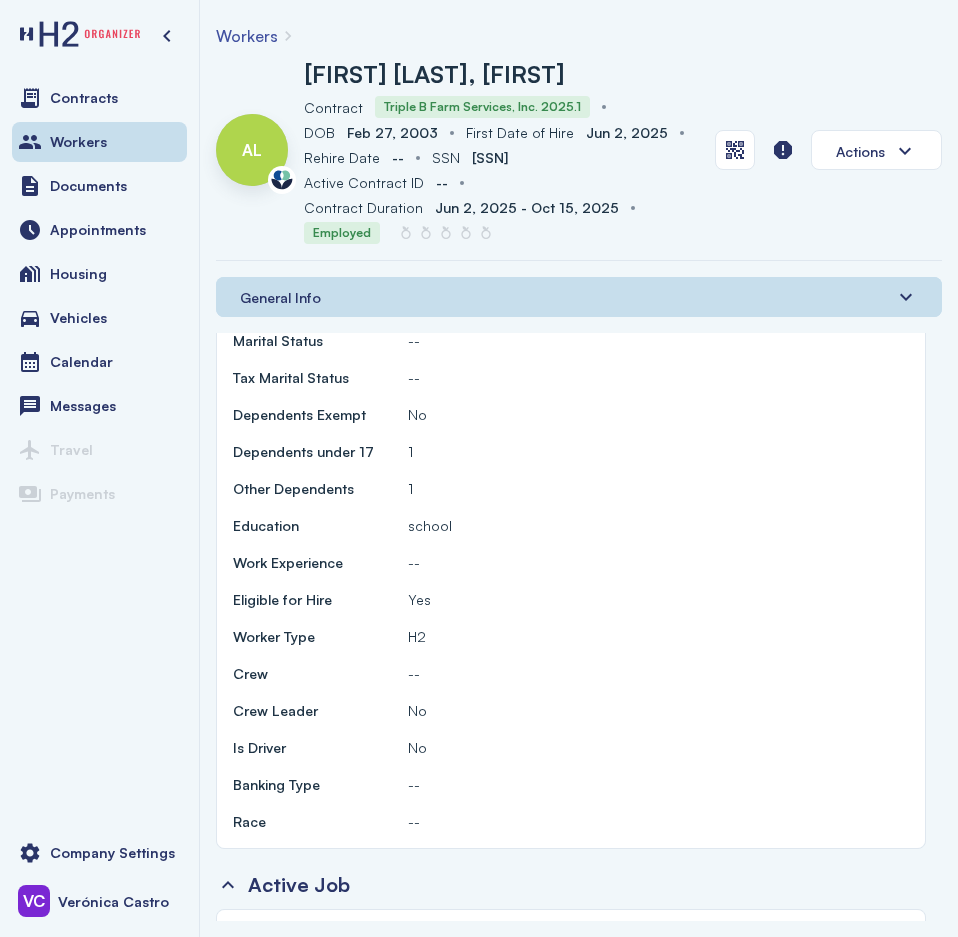 scroll, scrollTop: 0, scrollLeft: 0, axis: both 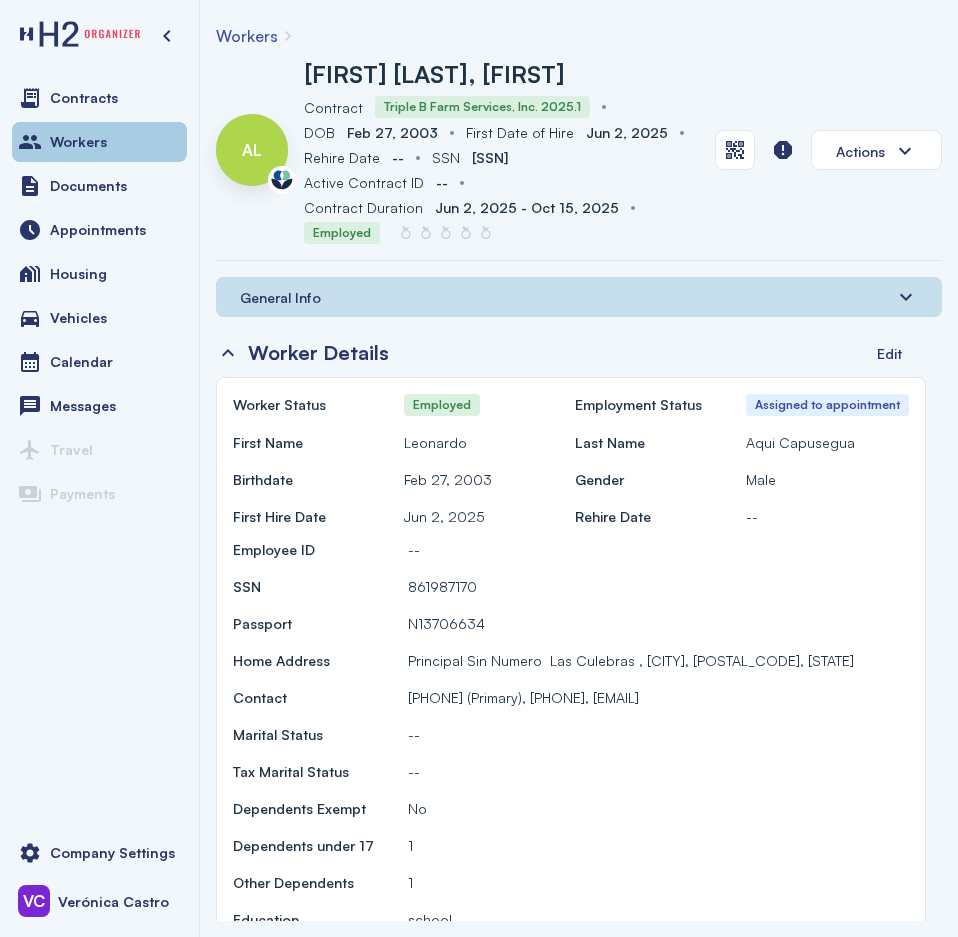 click on "Workers" at bounding box center [78, 142] 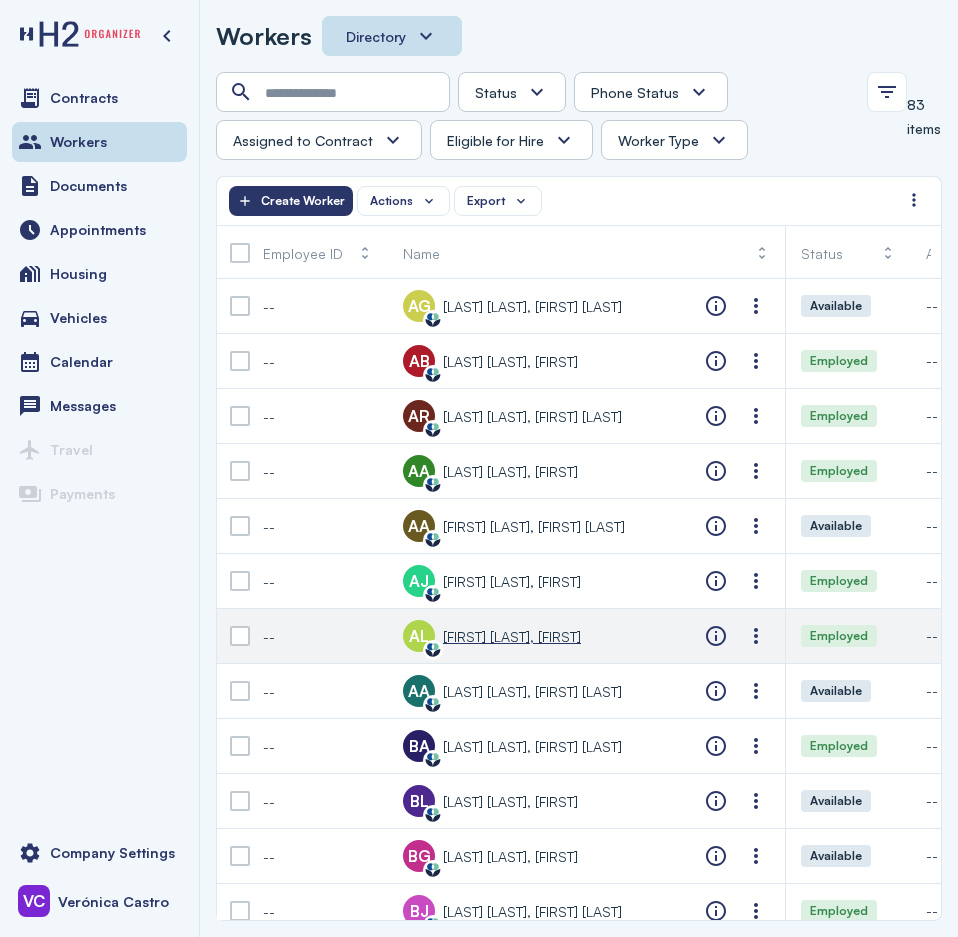 click on "[FIRST] [LAST], [FIRST]" at bounding box center (512, 636) 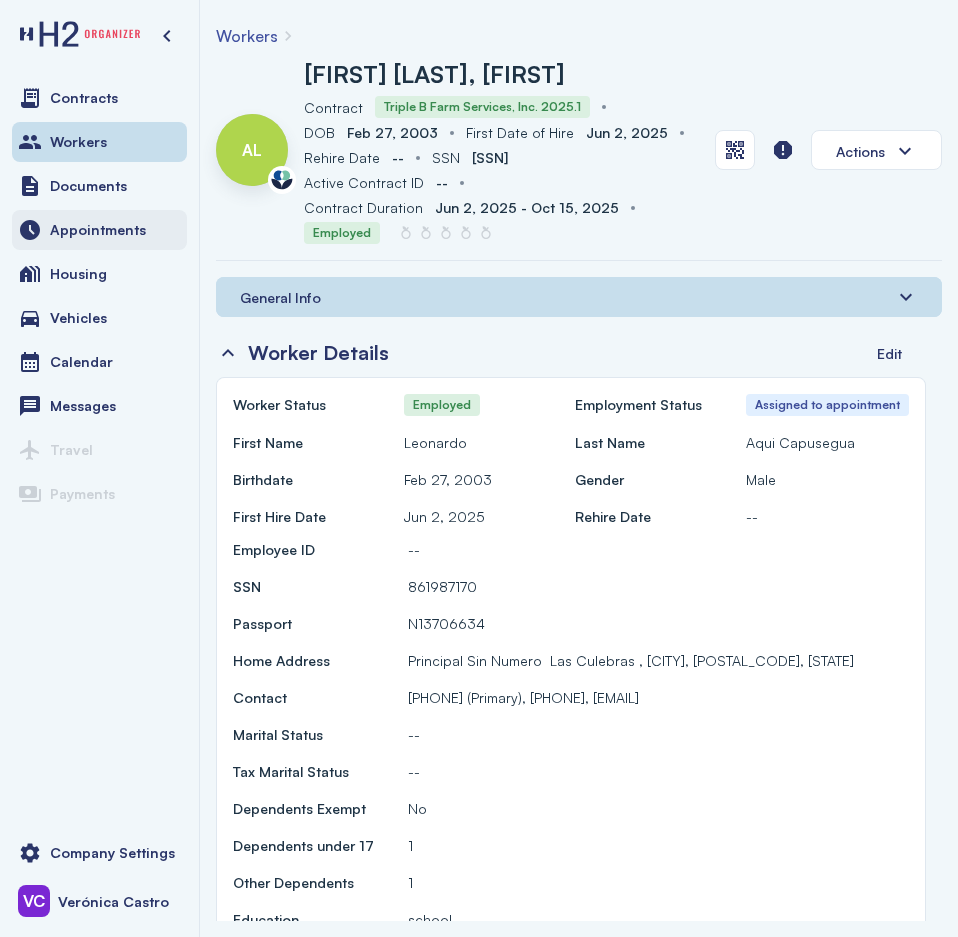 click on "Appointments" at bounding box center (98, 230) 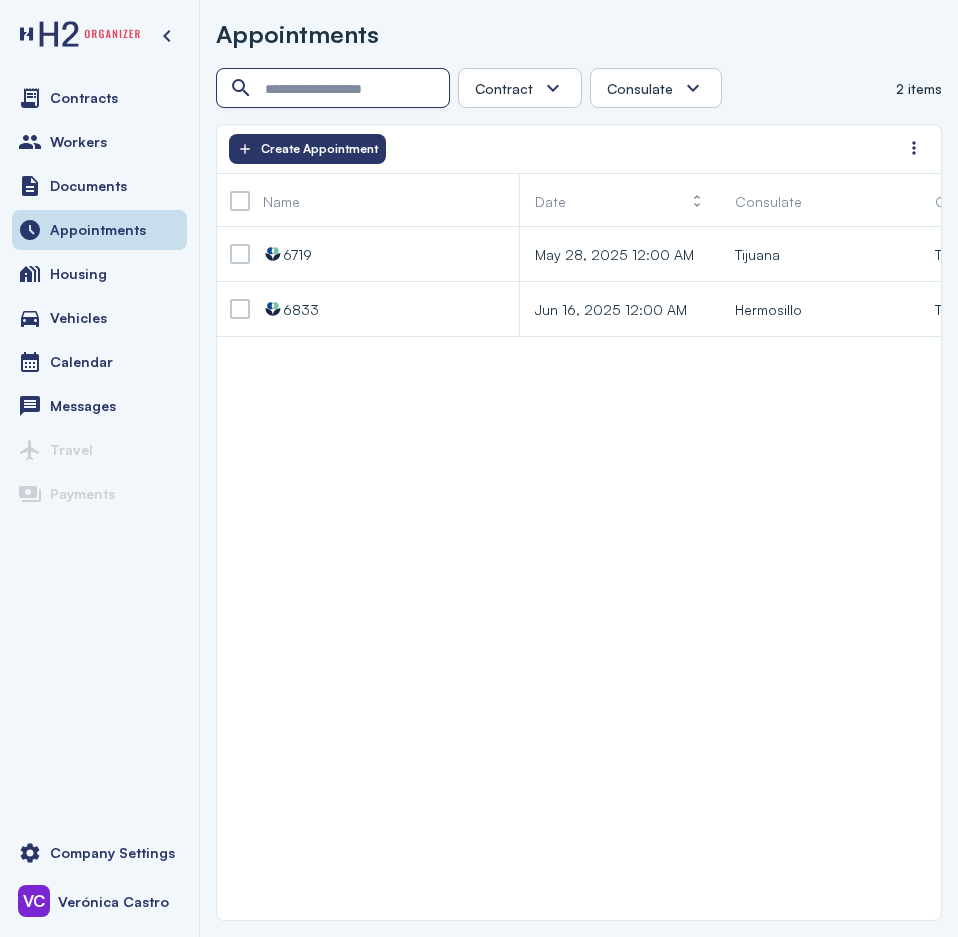 click at bounding box center [335, 89] 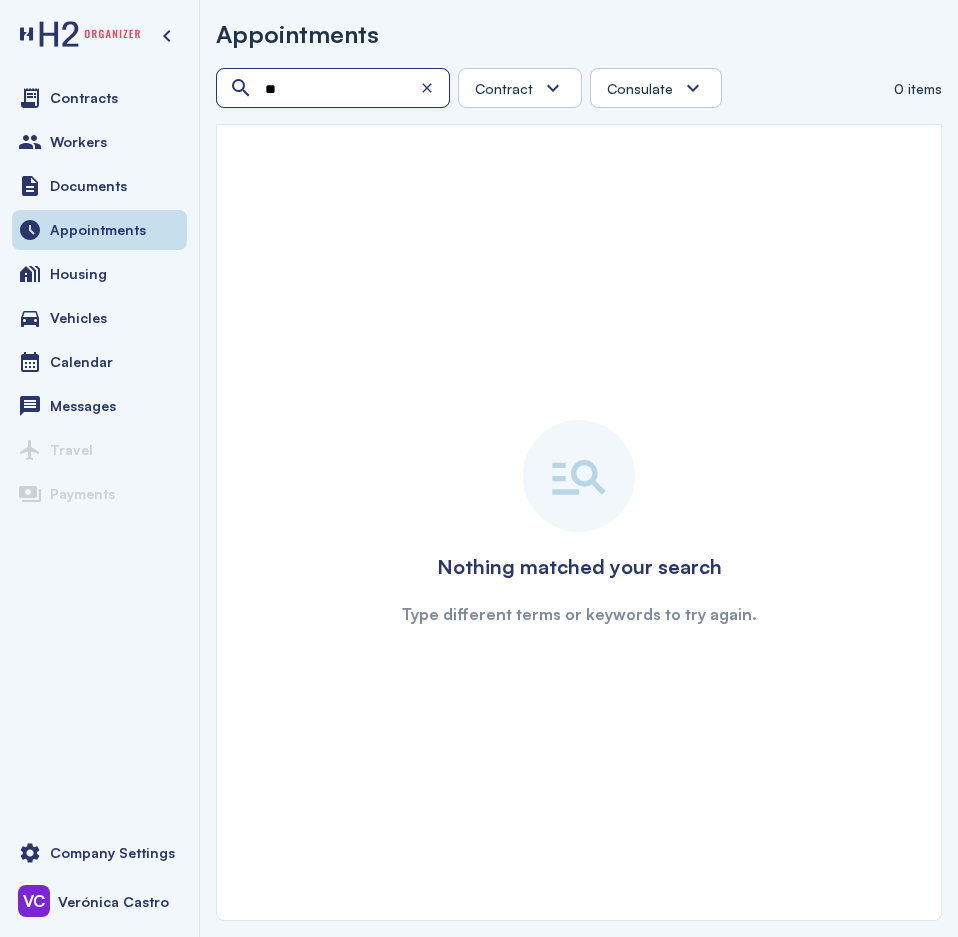 type on "*" 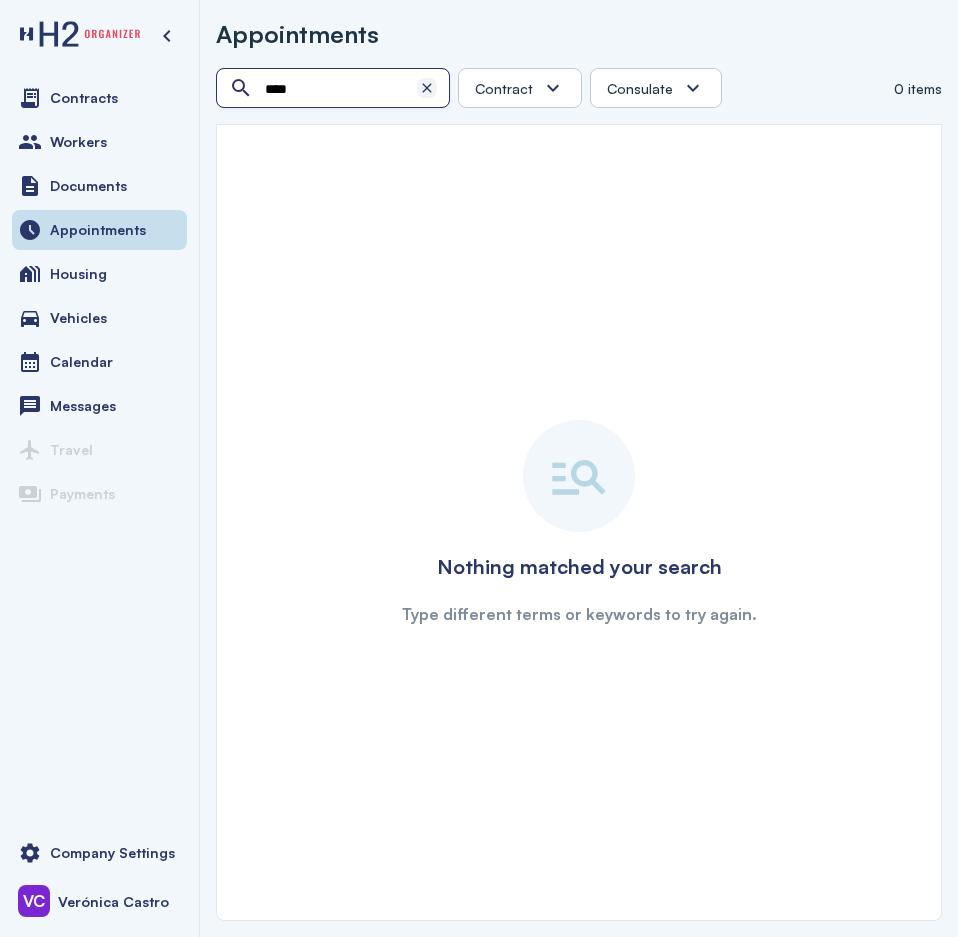 type on "****" 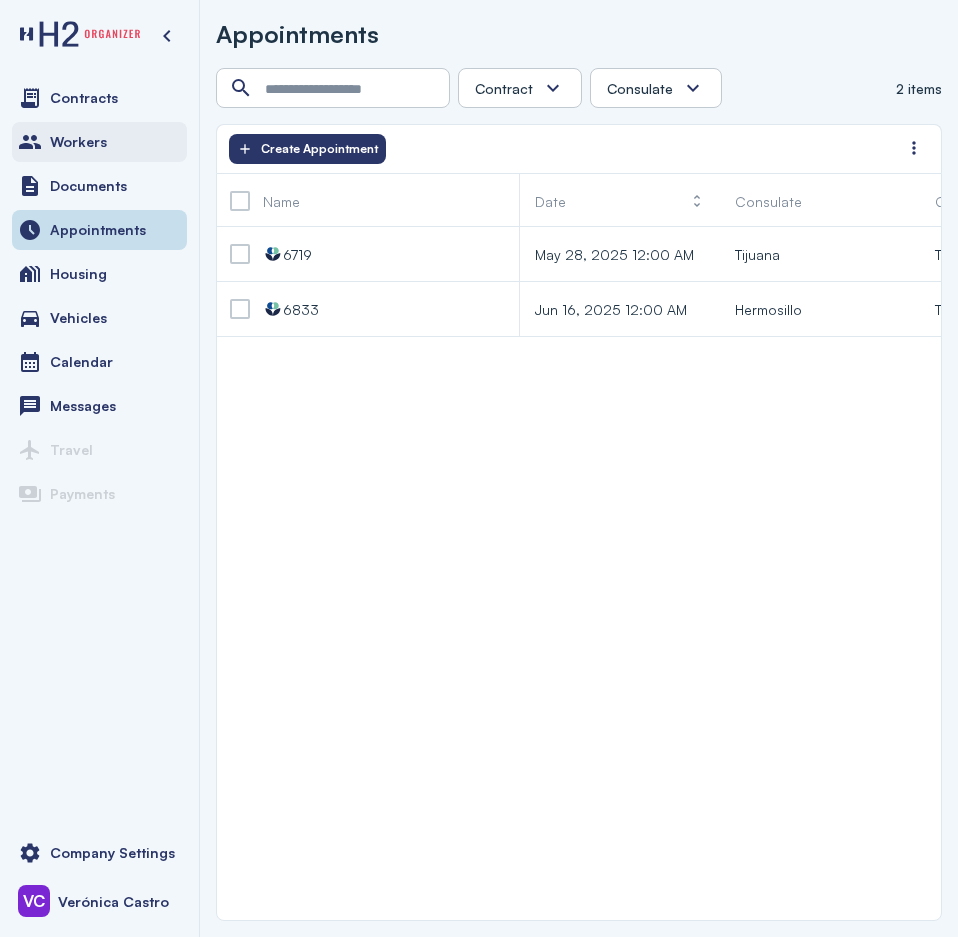 click on "Workers" at bounding box center [78, 142] 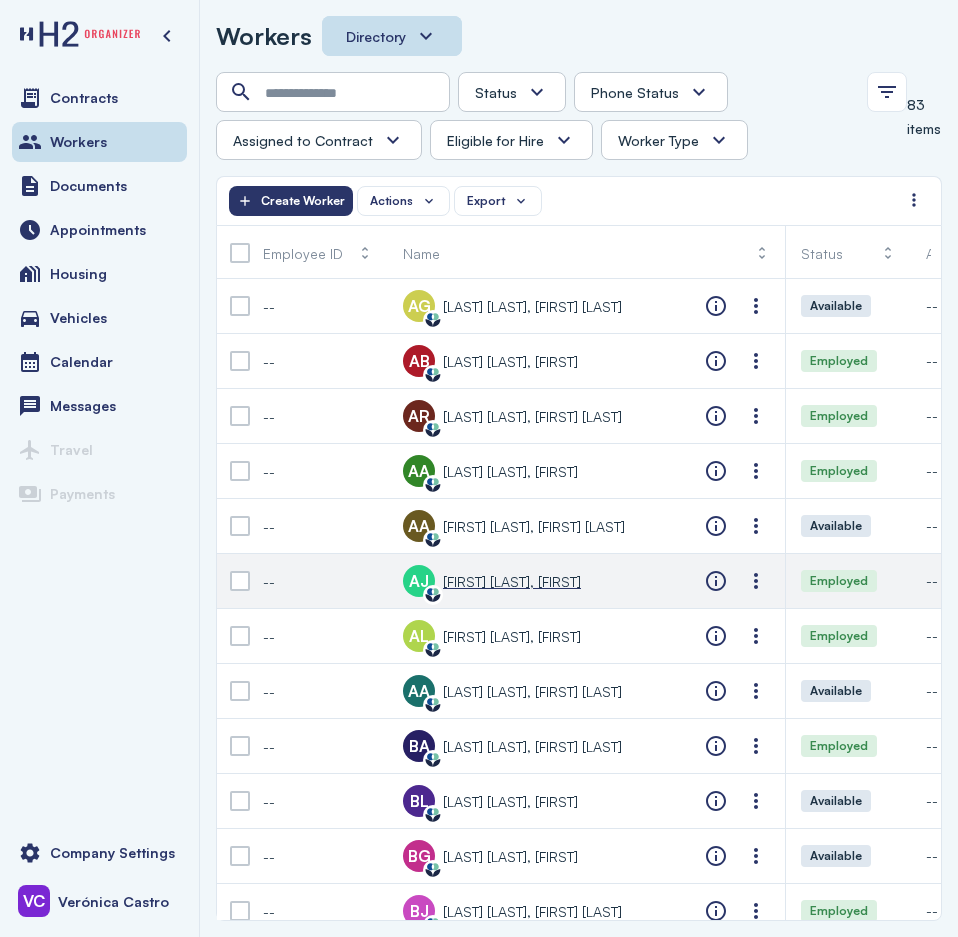 click on "[FIRST] [LAST], [FIRST]" at bounding box center (512, 581) 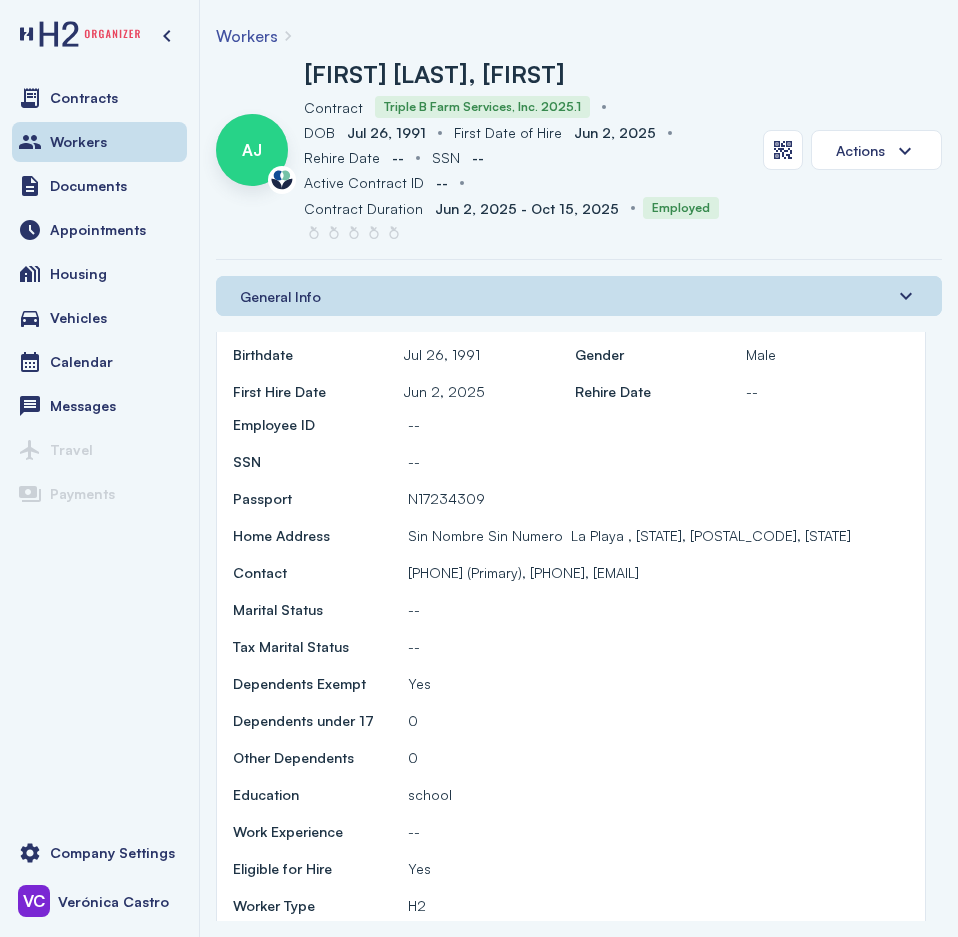 scroll, scrollTop: 0, scrollLeft: 0, axis: both 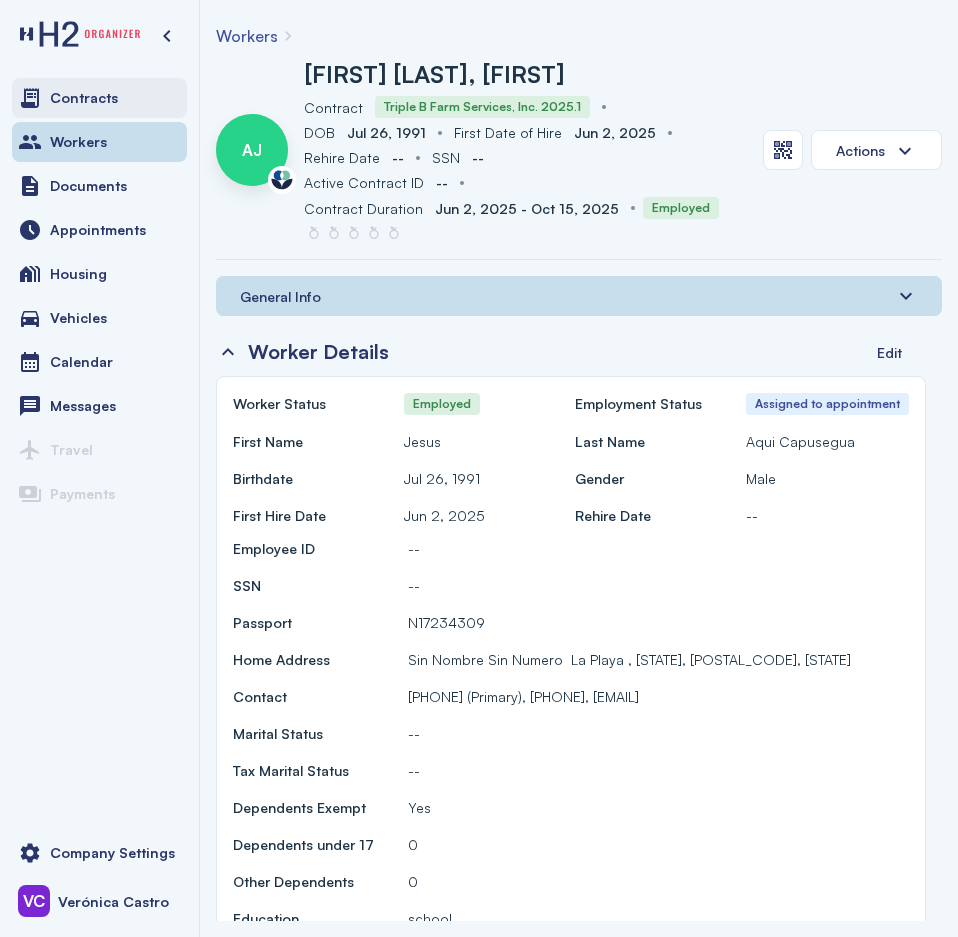 click on "Contracts" at bounding box center (84, 98) 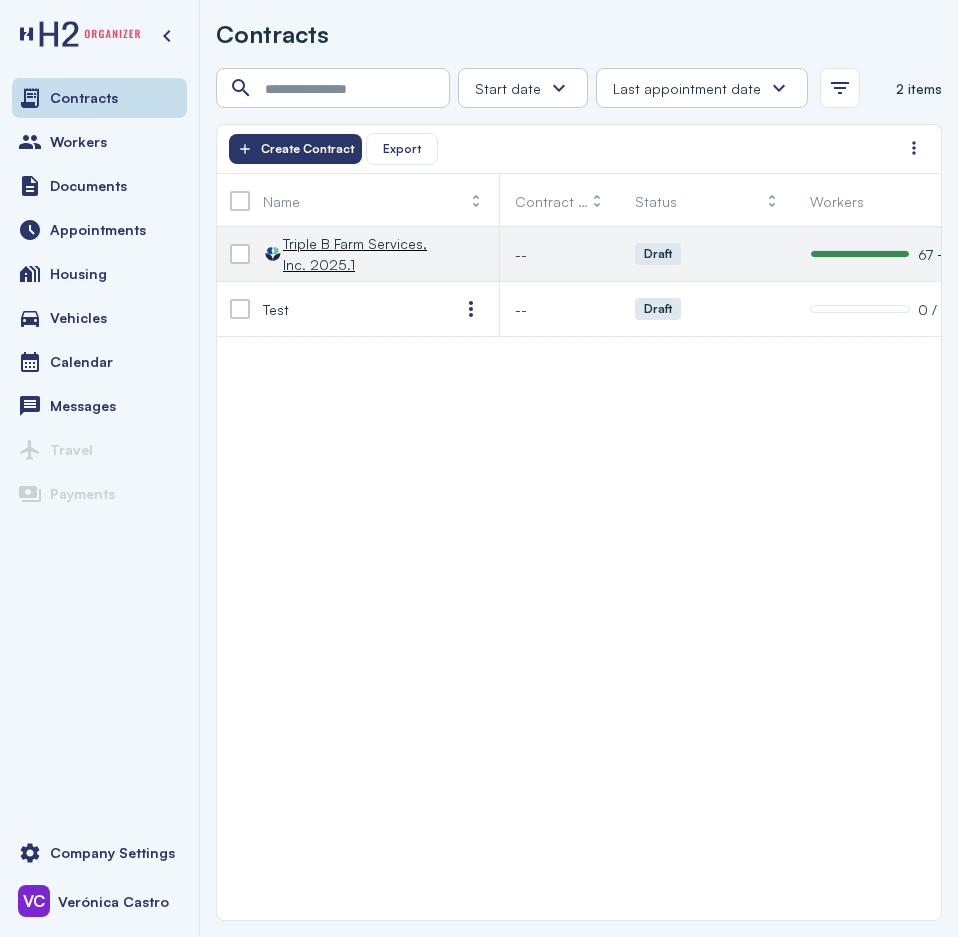 click on "67 + 5" at bounding box center [895, 254] 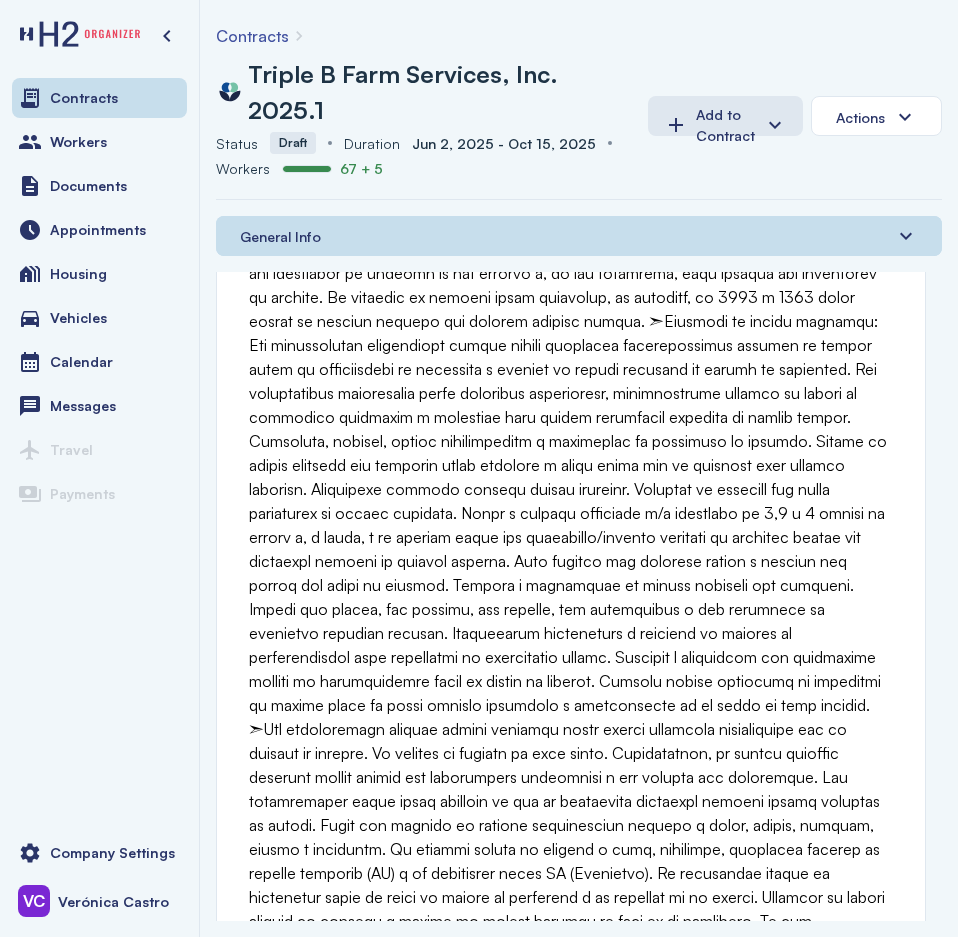 scroll, scrollTop: 2889, scrollLeft: 0, axis: vertical 